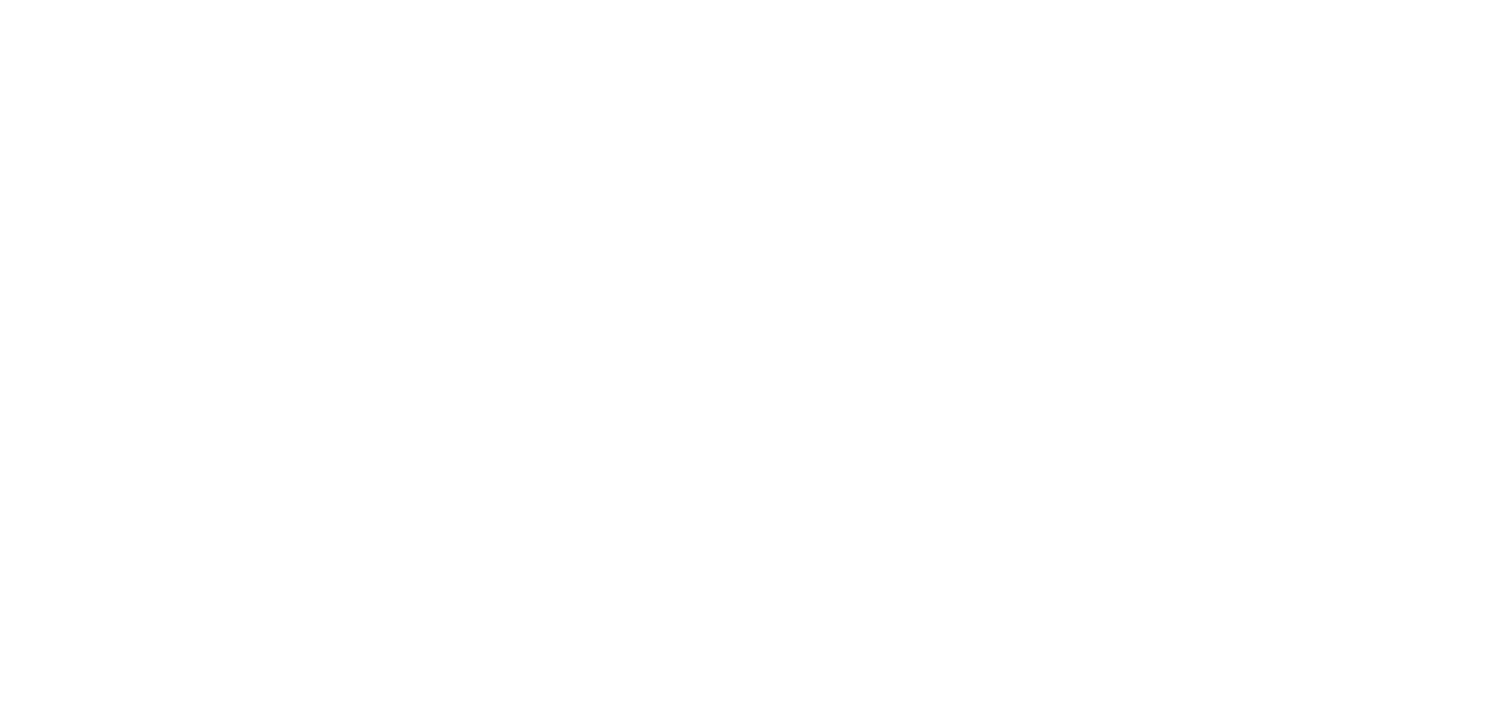 scroll, scrollTop: 0, scrollLeft: 0, axis: both 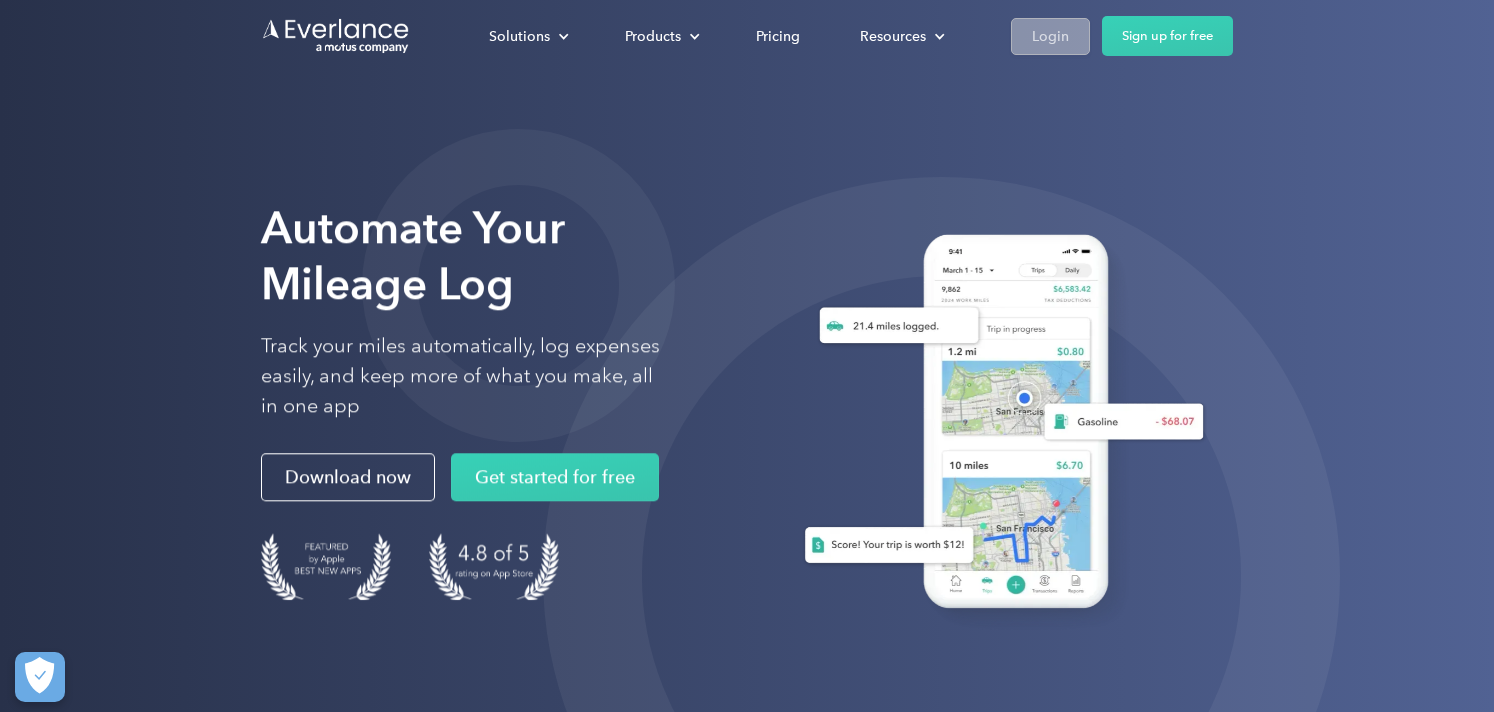 click on "Login" at bounding box center (1050, 36) 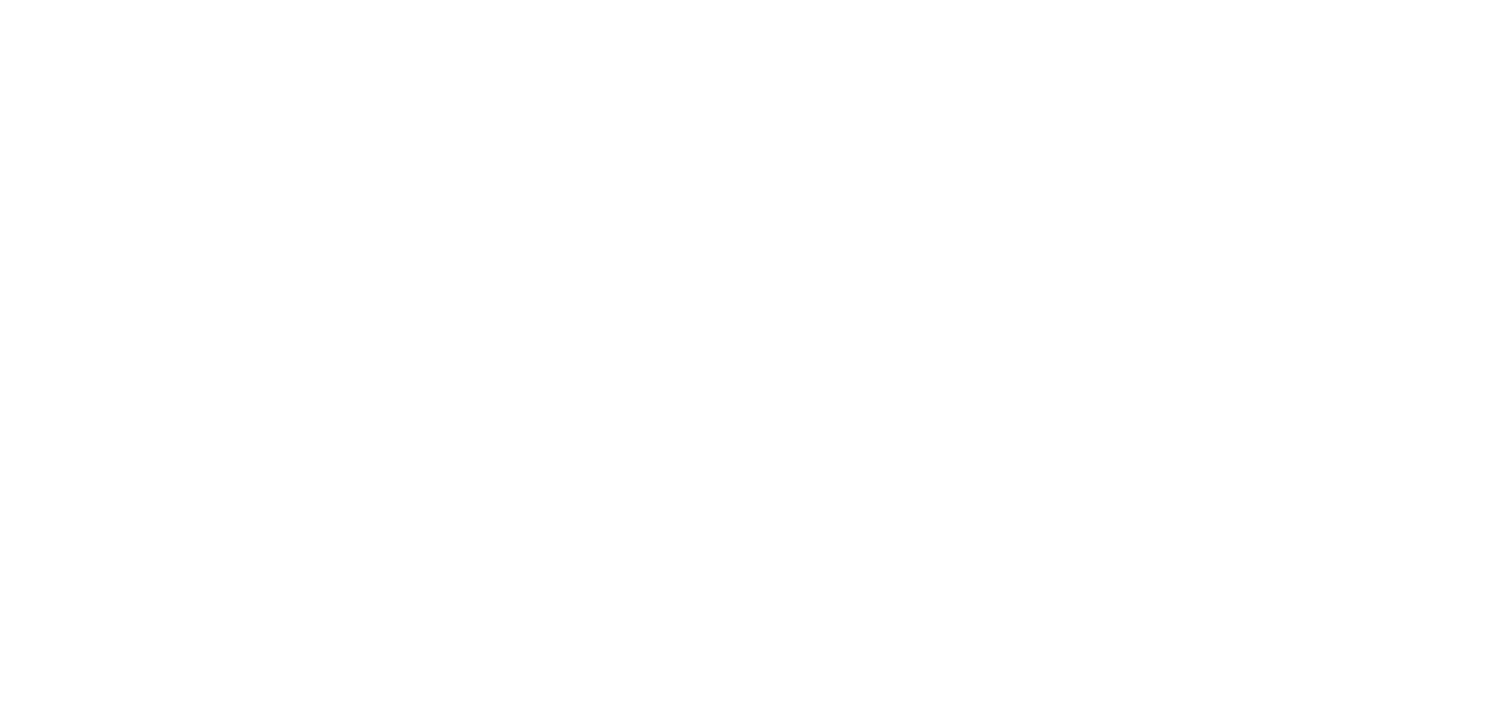 scroll, scrollTop: 0, scrollLeft: 0, axis: both 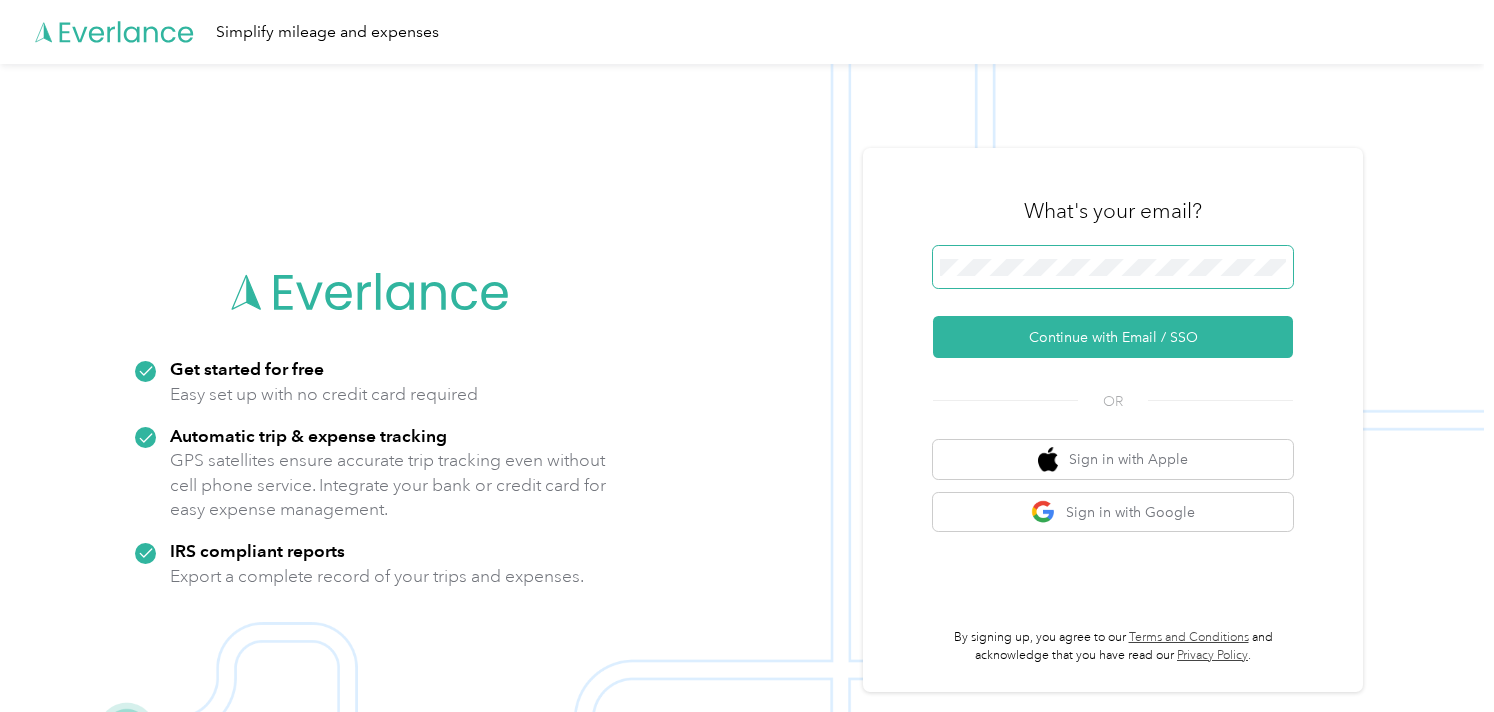 click on "Continue with Email / SSO" at bounding box center (1113, 337) 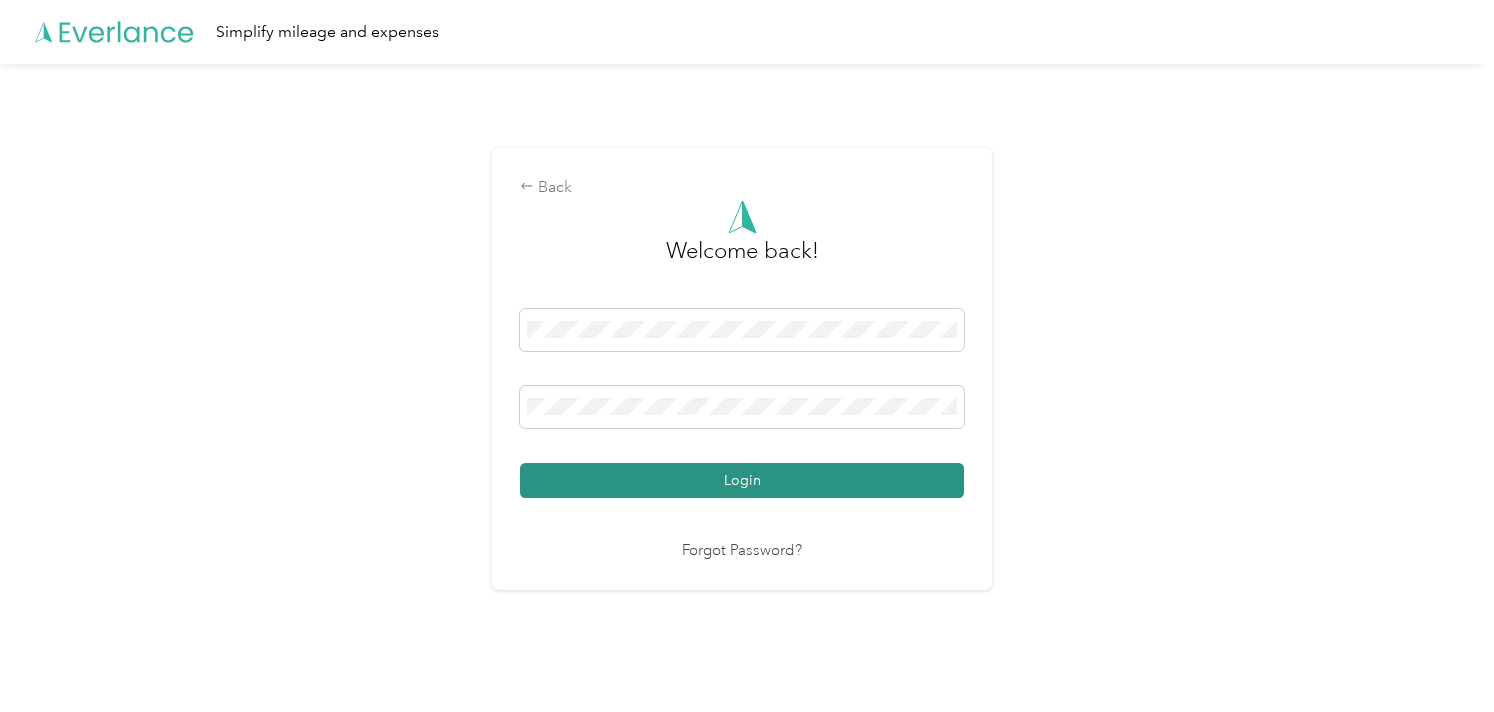 click on "Login" at bounding box center (742, 480) 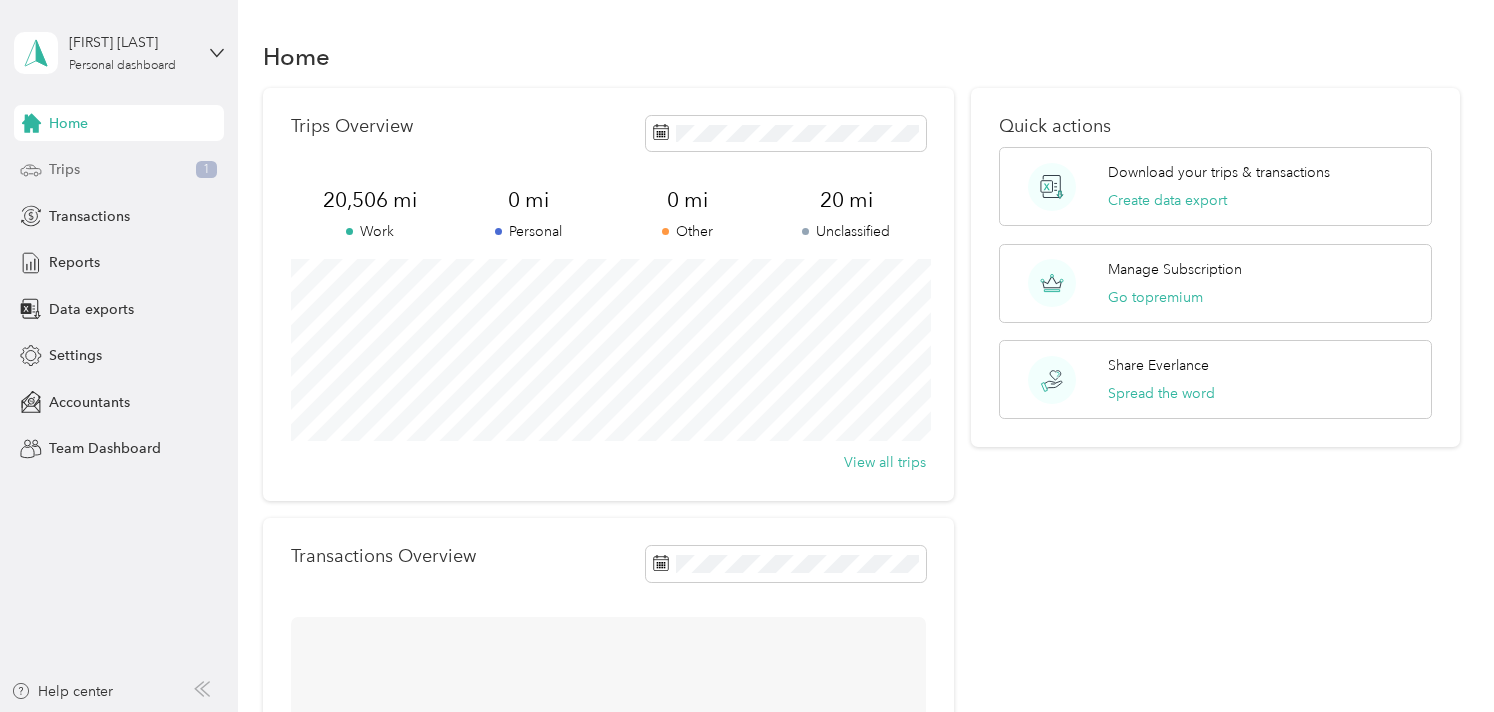 click on "Trips 1" at bounding box center (119, 170) 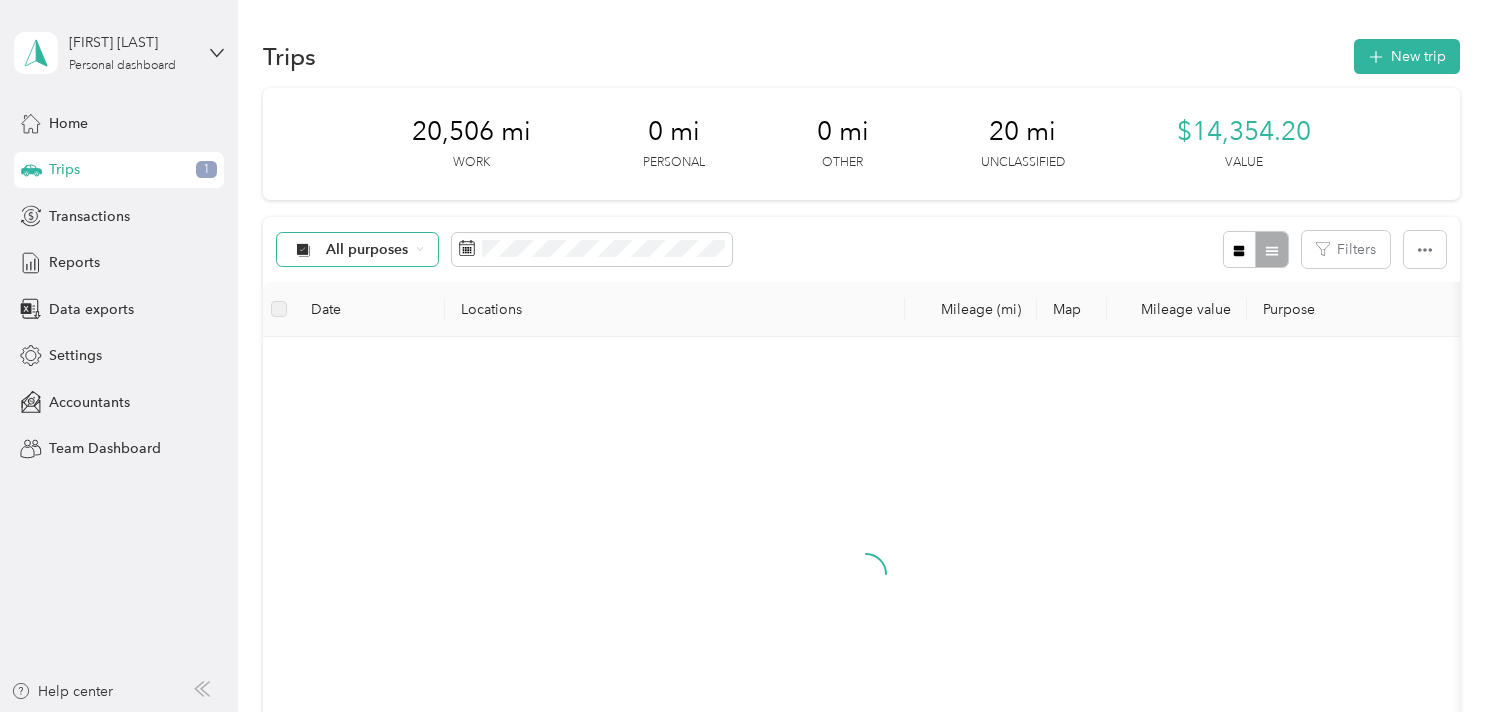 click on "All purposes" at bounding box center (358, 250) 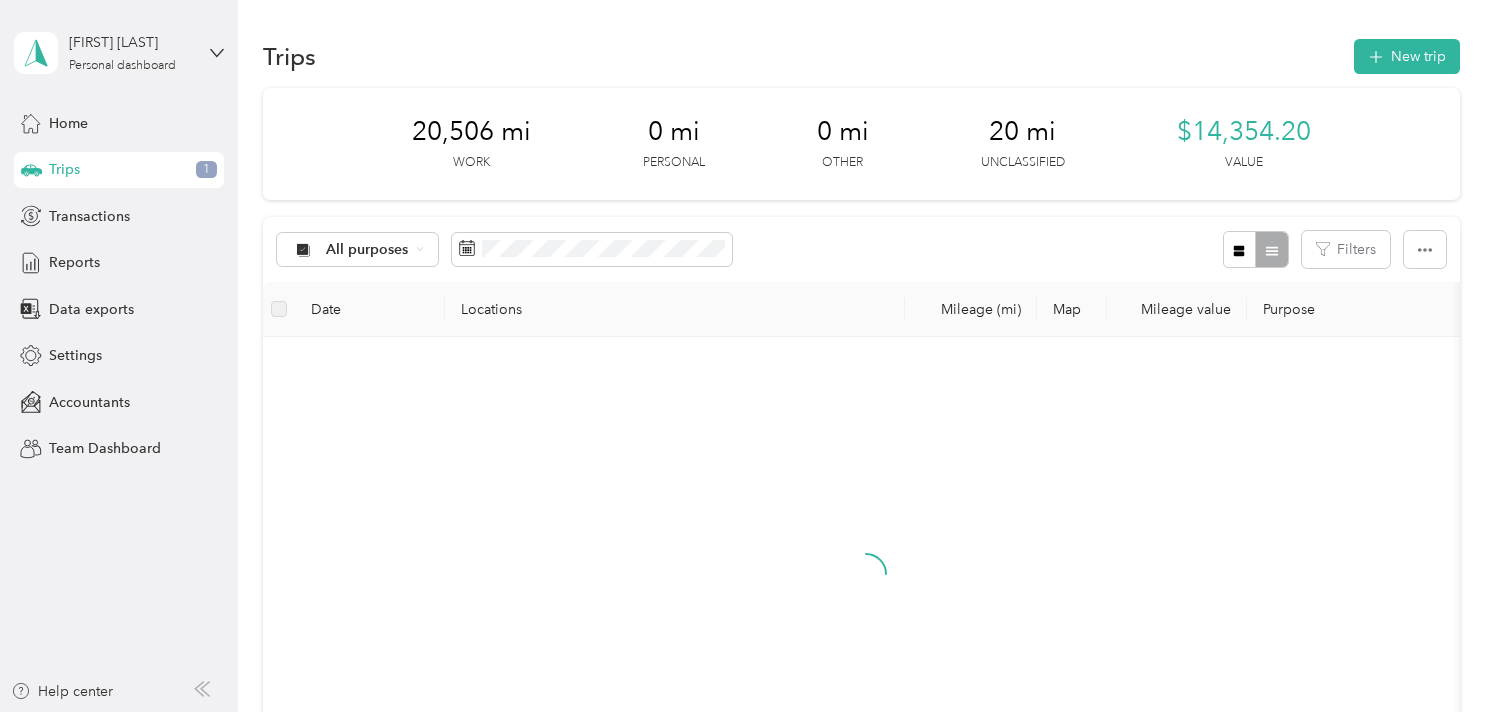 click on "Unclassified" at bounding box center (375, 320) 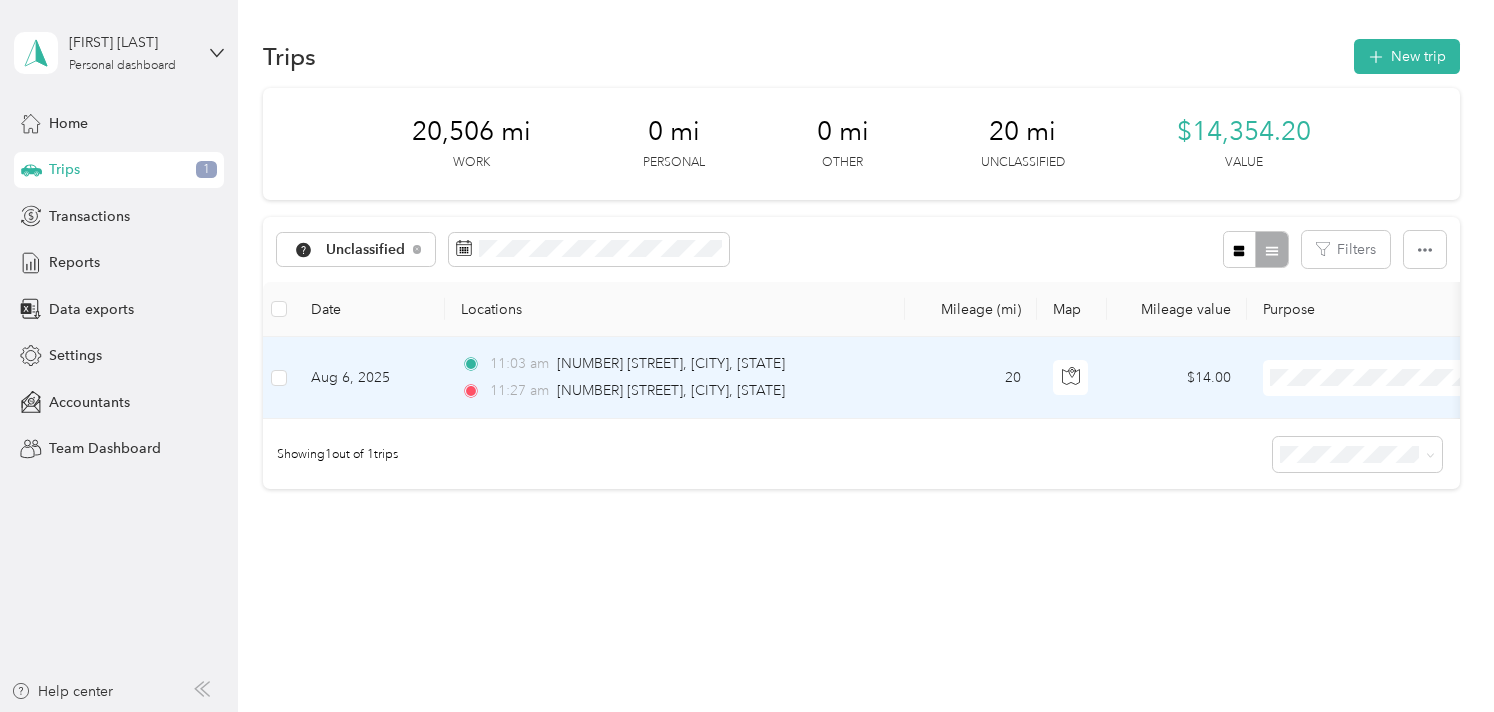 click on "Consultant" at bounding box center (1370, 485) 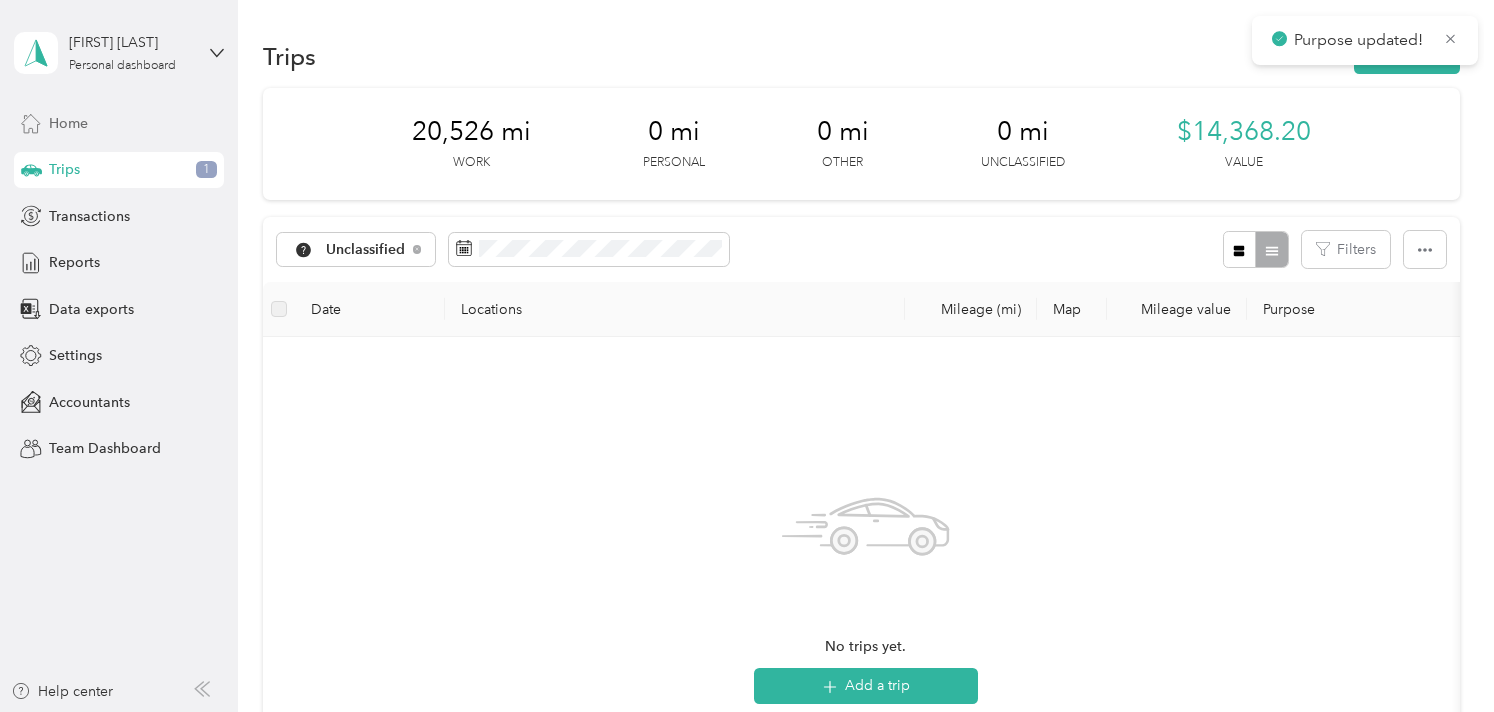 click on "Home" at bounding box center (119, 123) 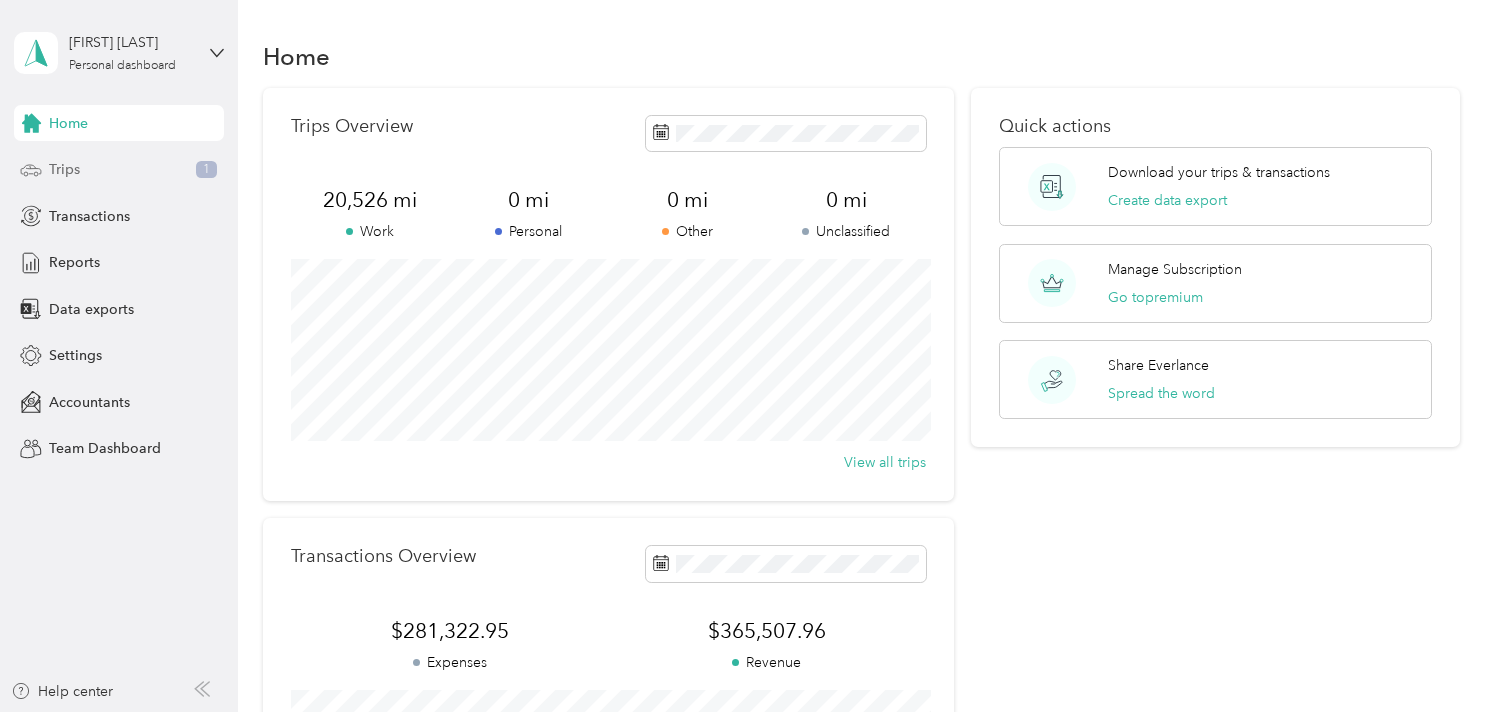 click on "Trips 1" at bounding box center (119, 170) 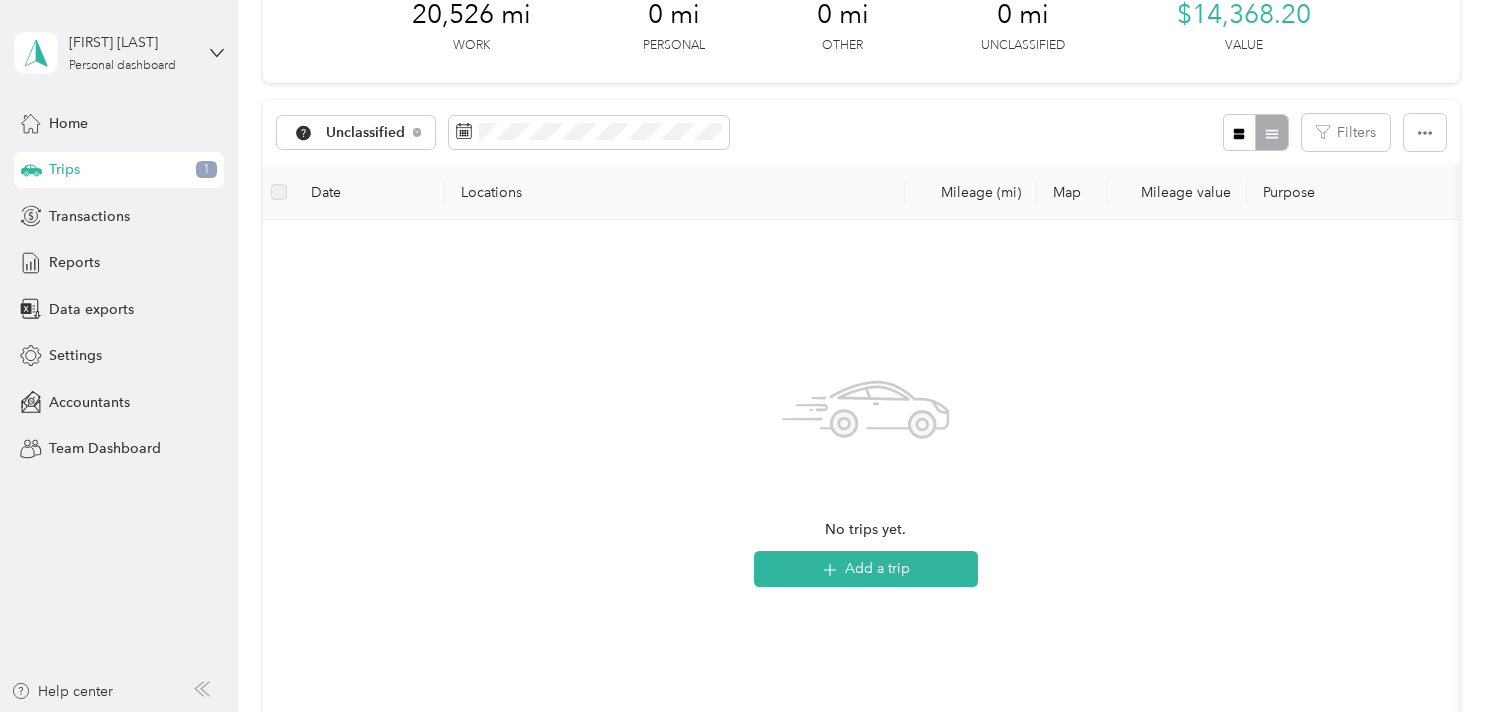 scroll, scrollTop: 0, scrollLeft: 0, axis: both 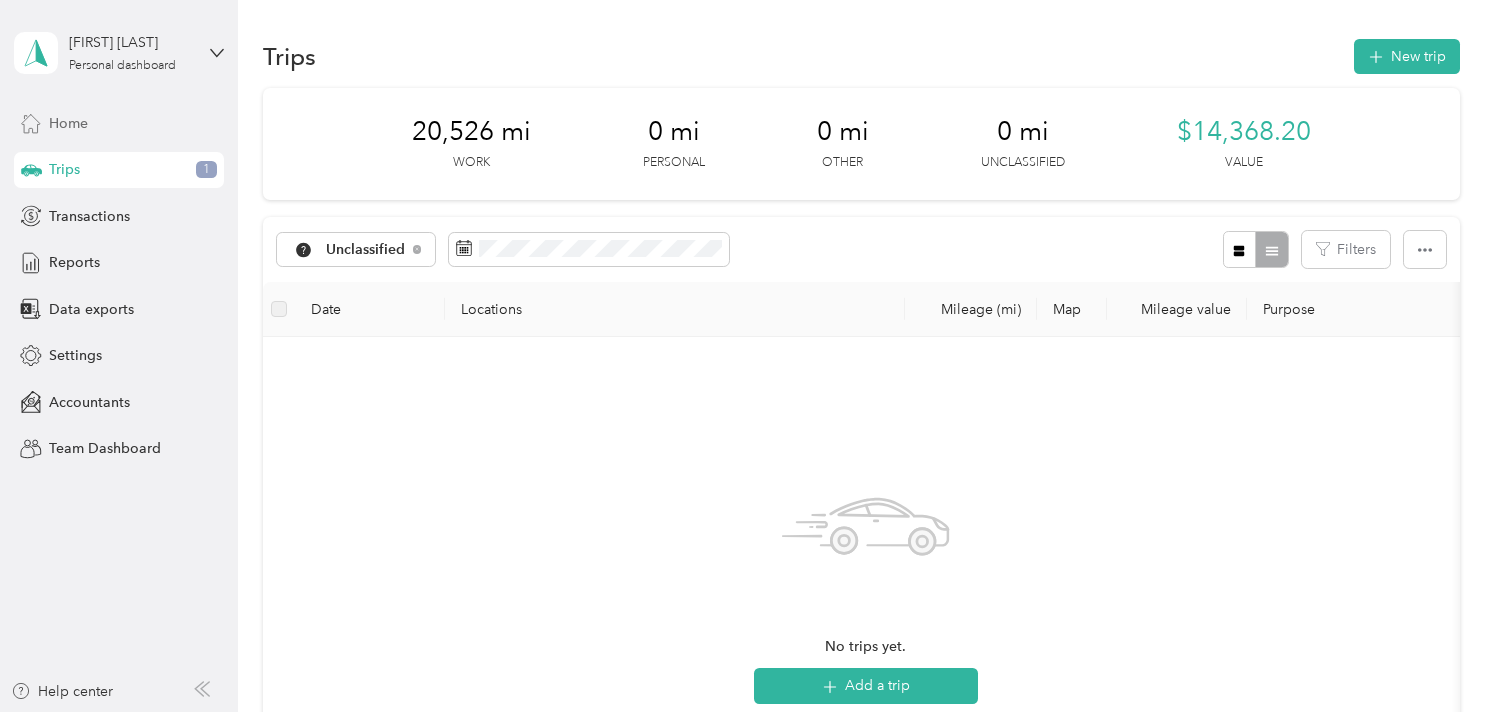 click on "Home" at bounding box center (119, 123) 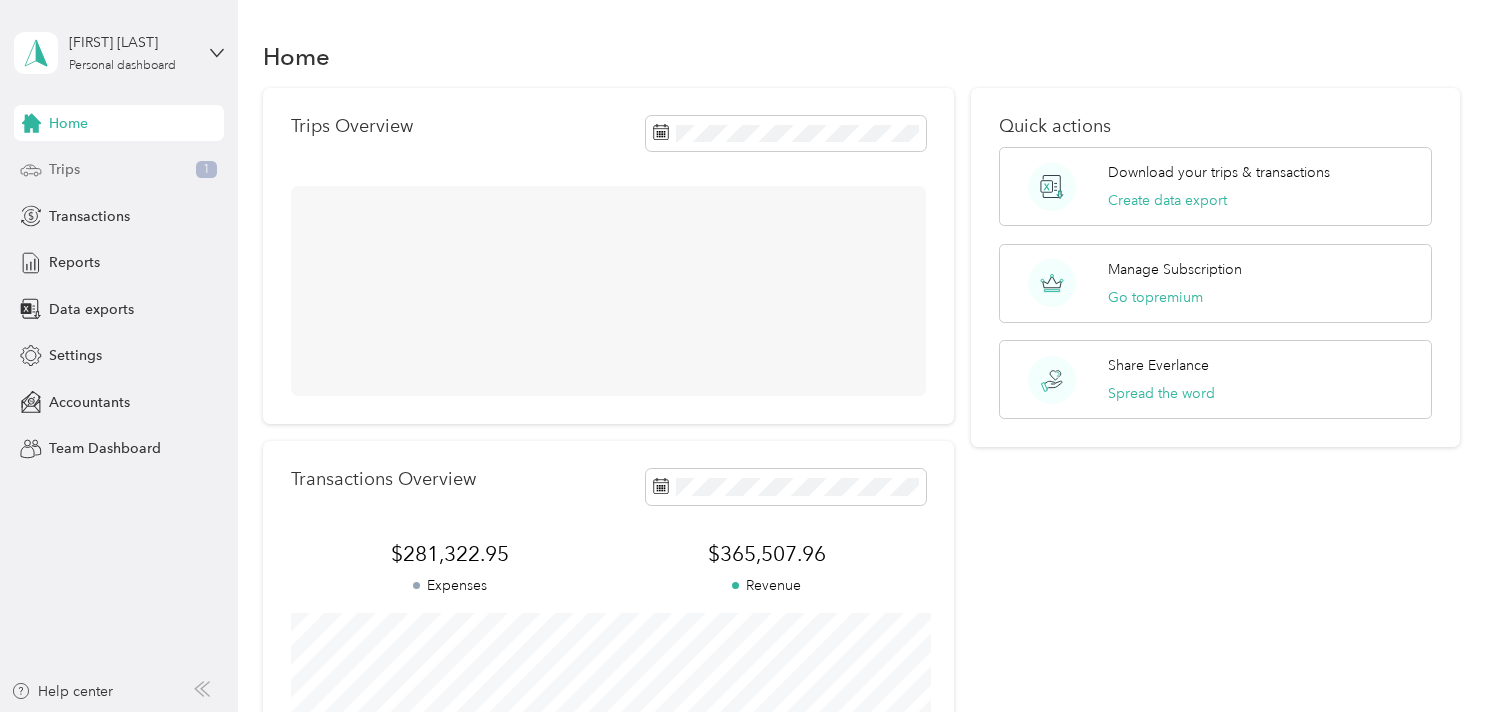 click on "Trips 1" at bounding box center [119, 170] 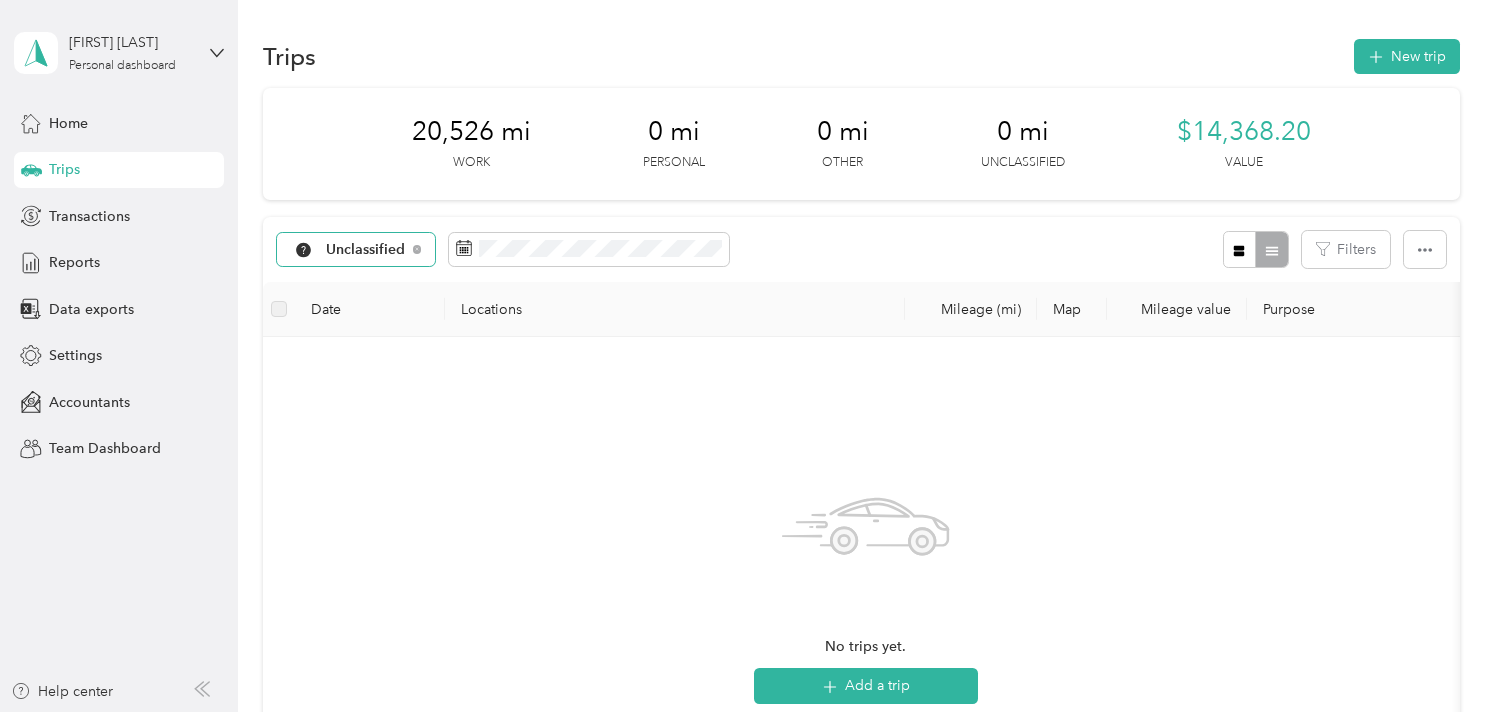 click on "Unclassified" at bounding box center (366, 250) 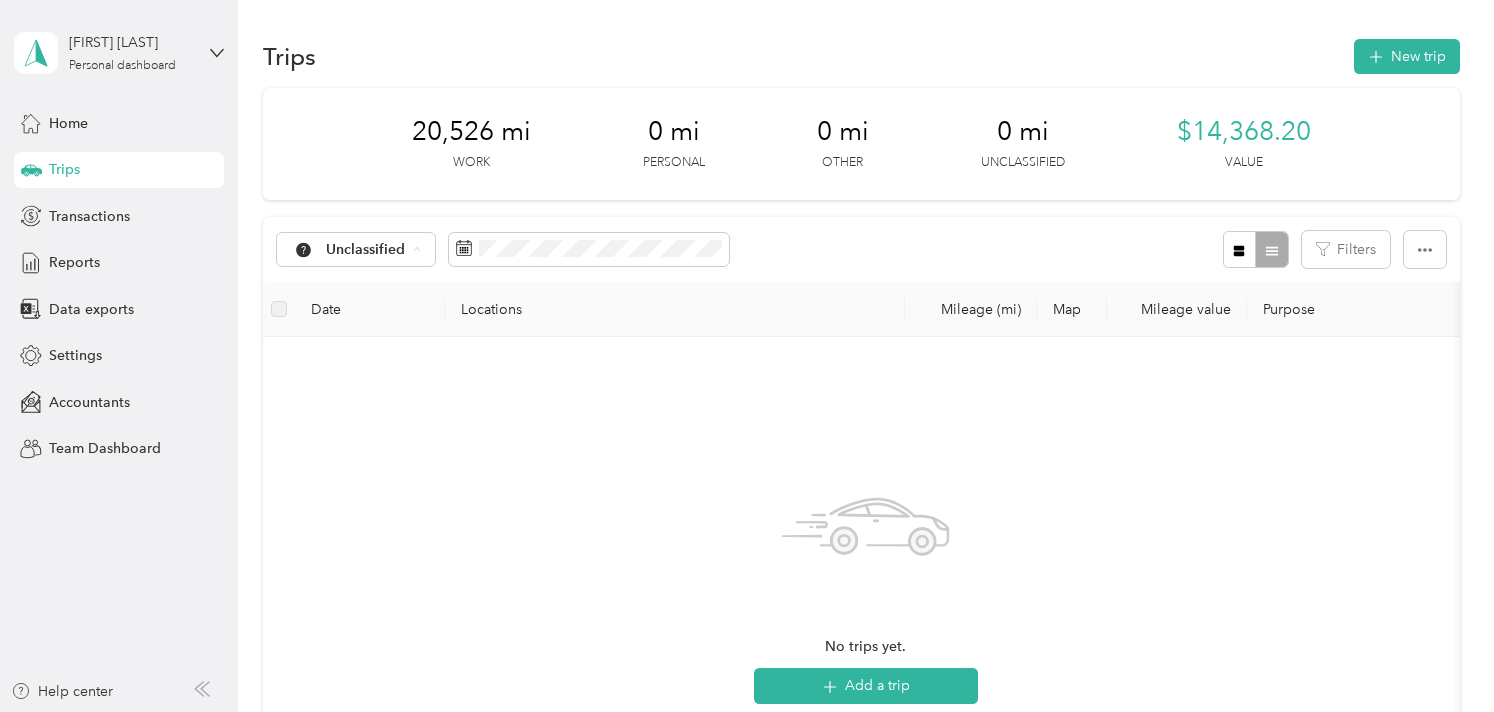click on "All purposes" at bounding box center [379, 285] 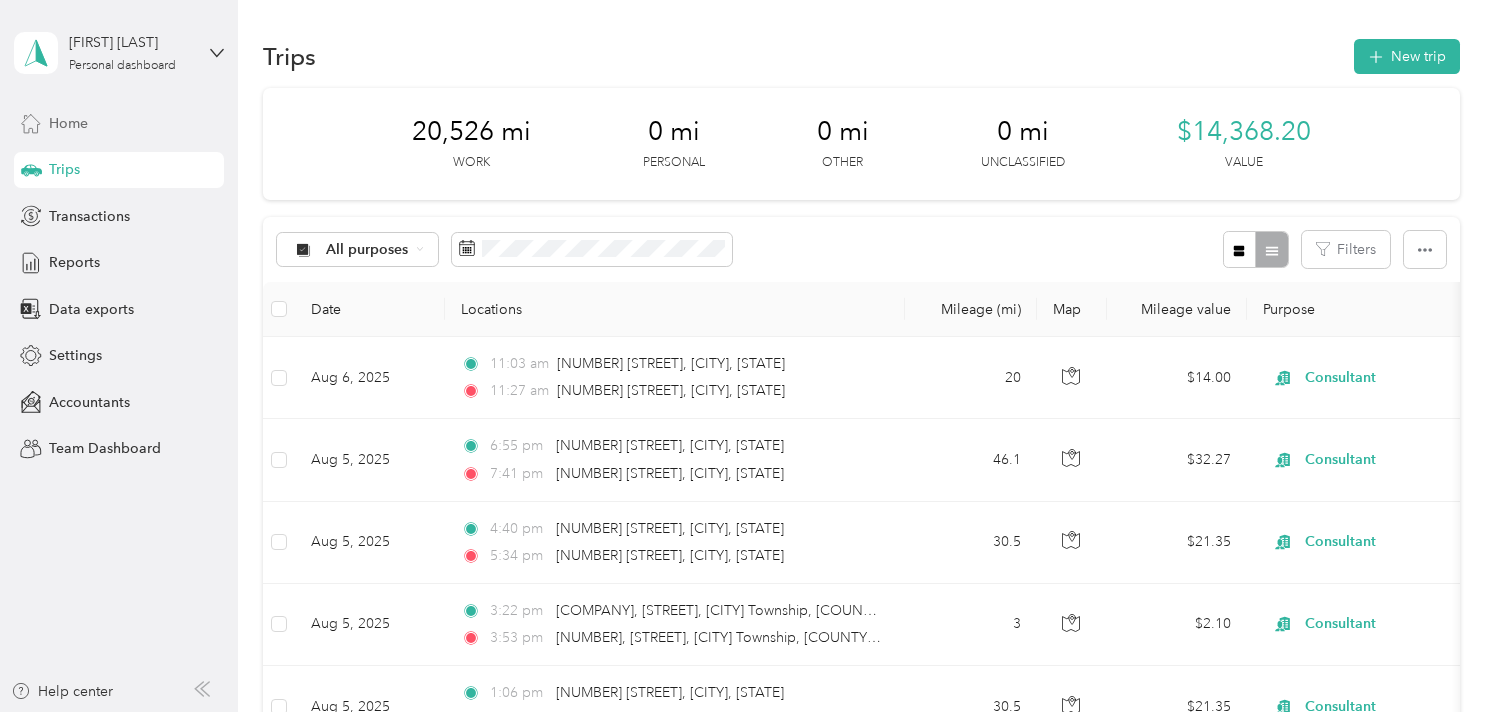 click on "Home" at bounding box center [68, 123] 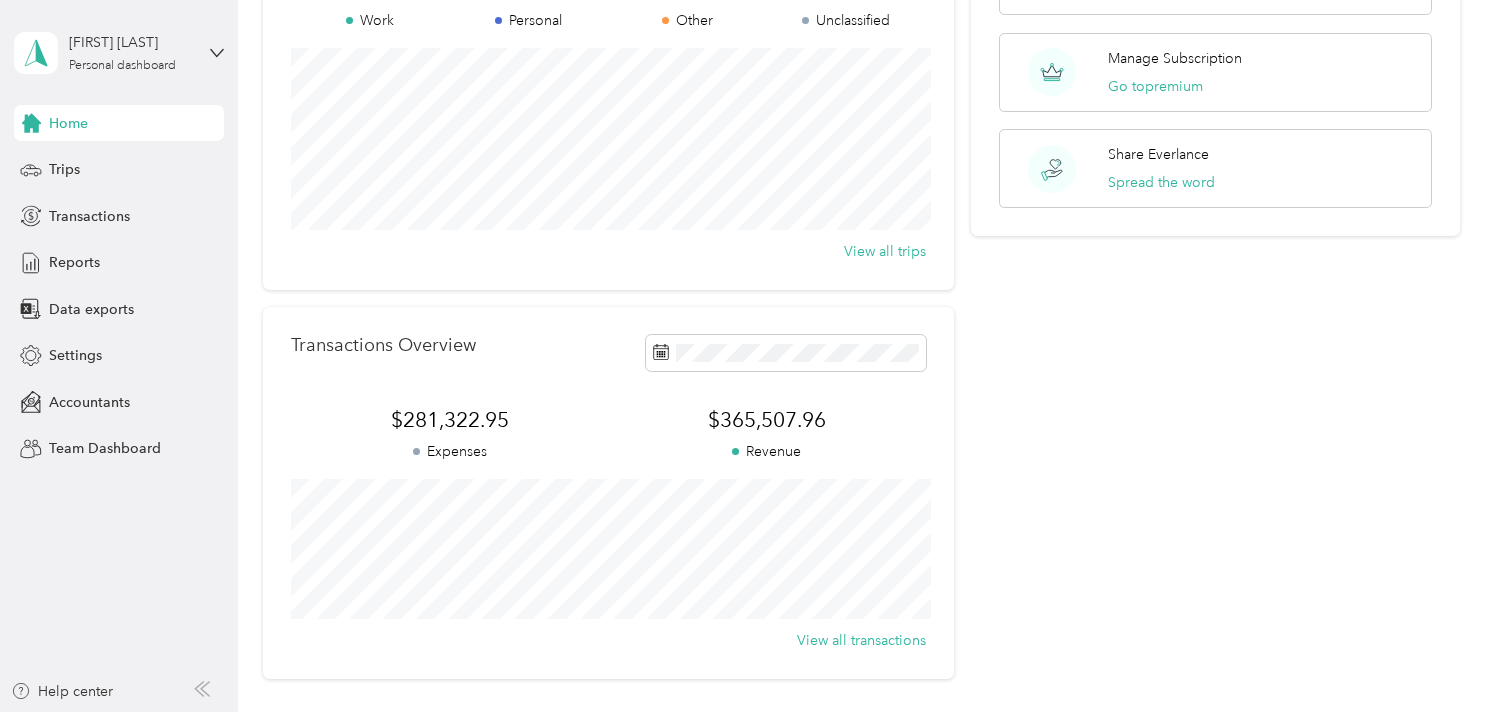 scroll, scrollTop: 201, scrollLeft: 0, axis: vertical 